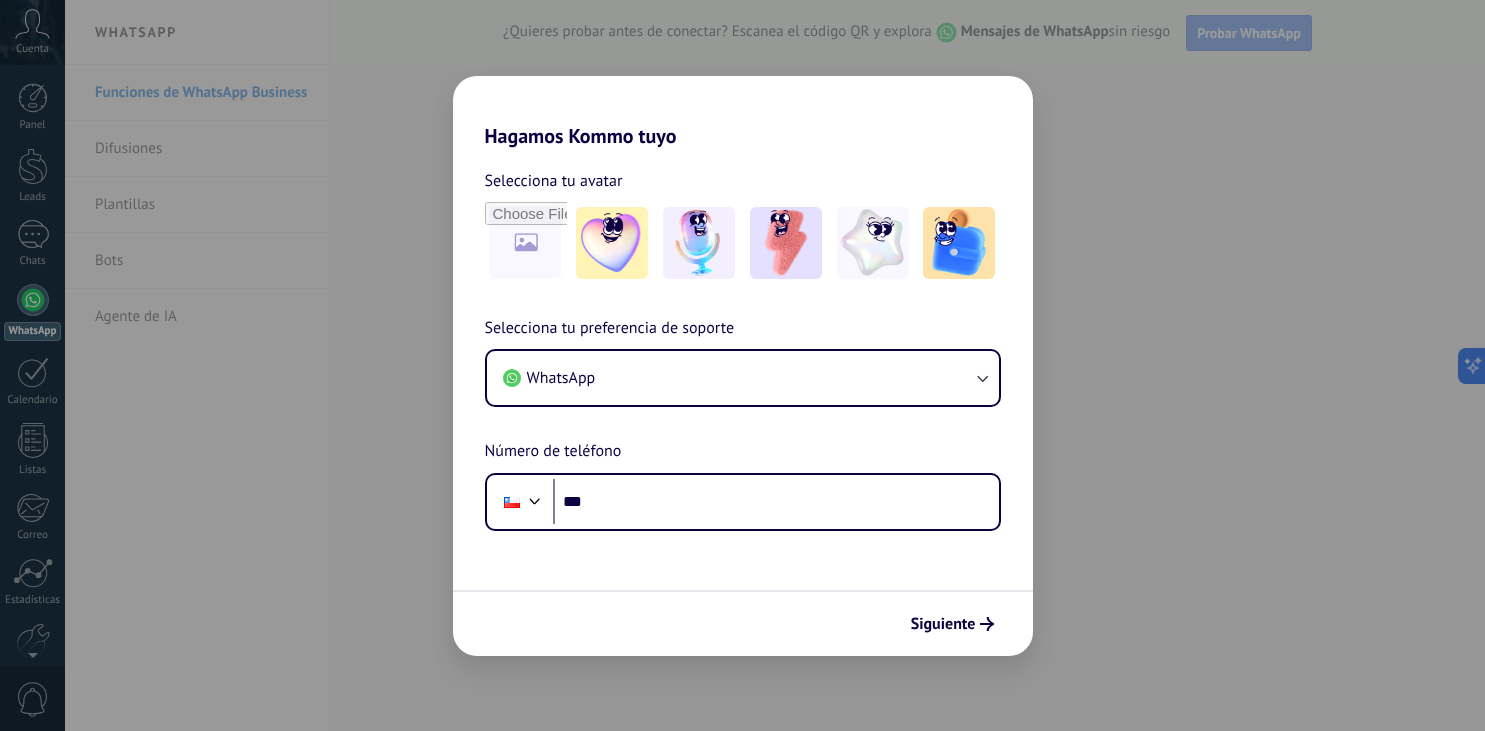 scroll, scrollTop: 0, scrollLeft: 0, axis: both 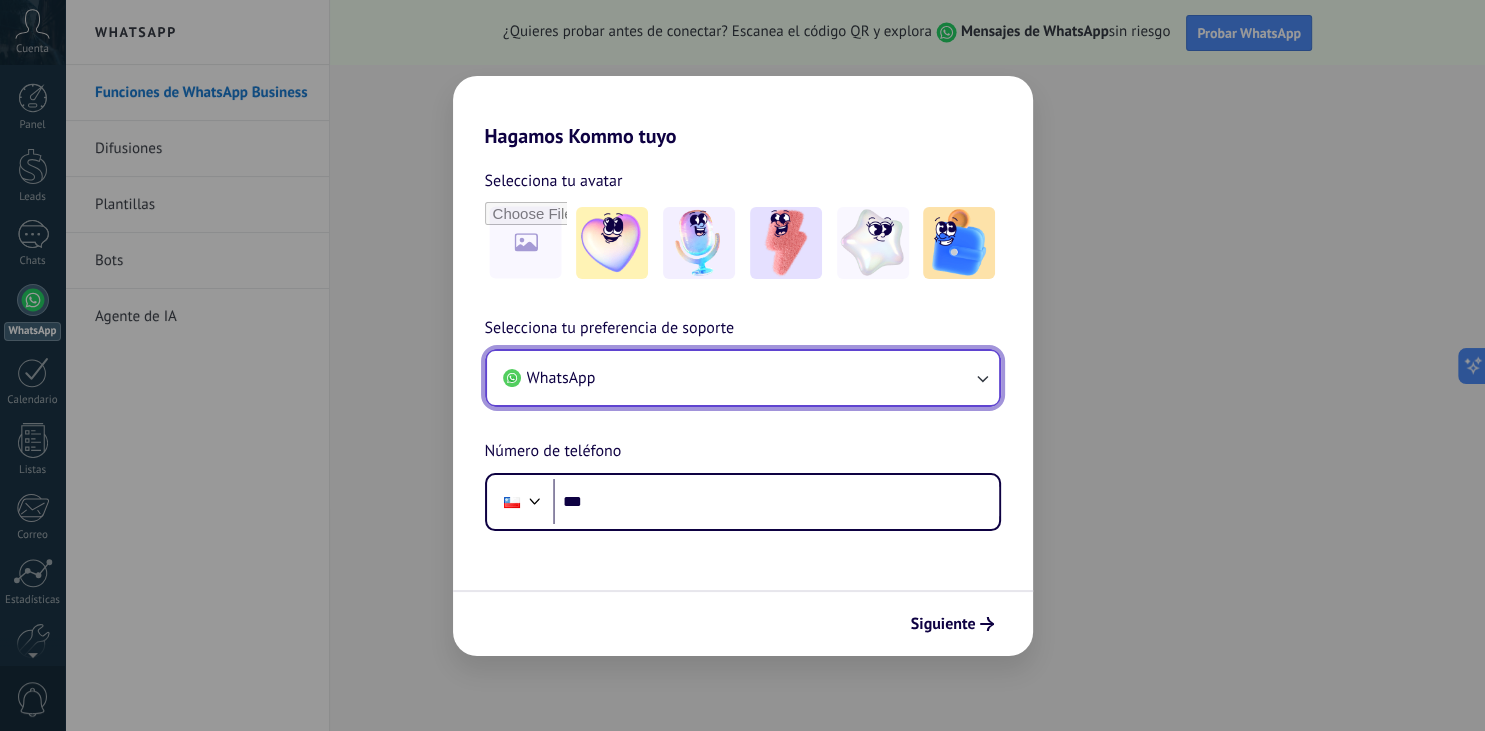 click on "WhatsApp" at bounding box center (561, 378) 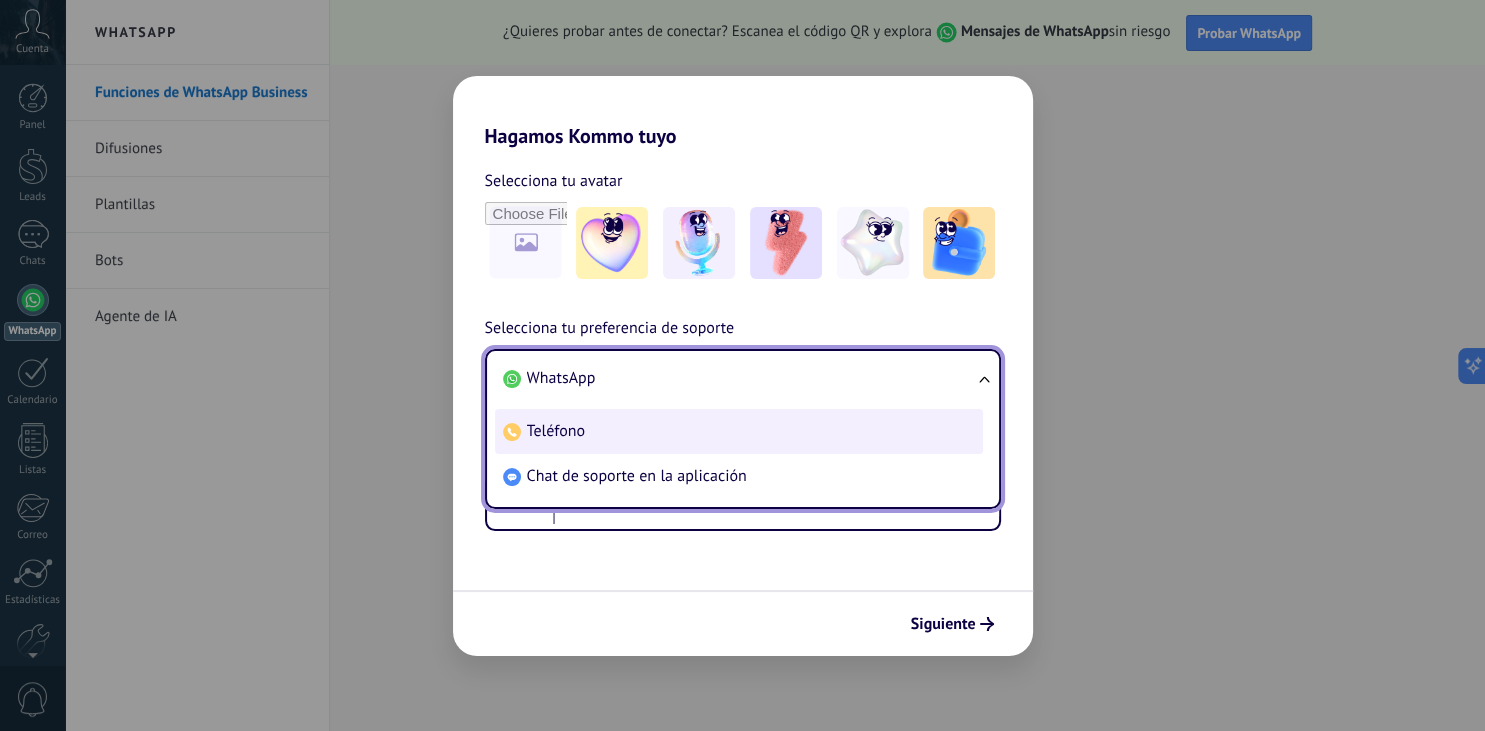 click on "Teléfono" at bounding box center [739, 431] 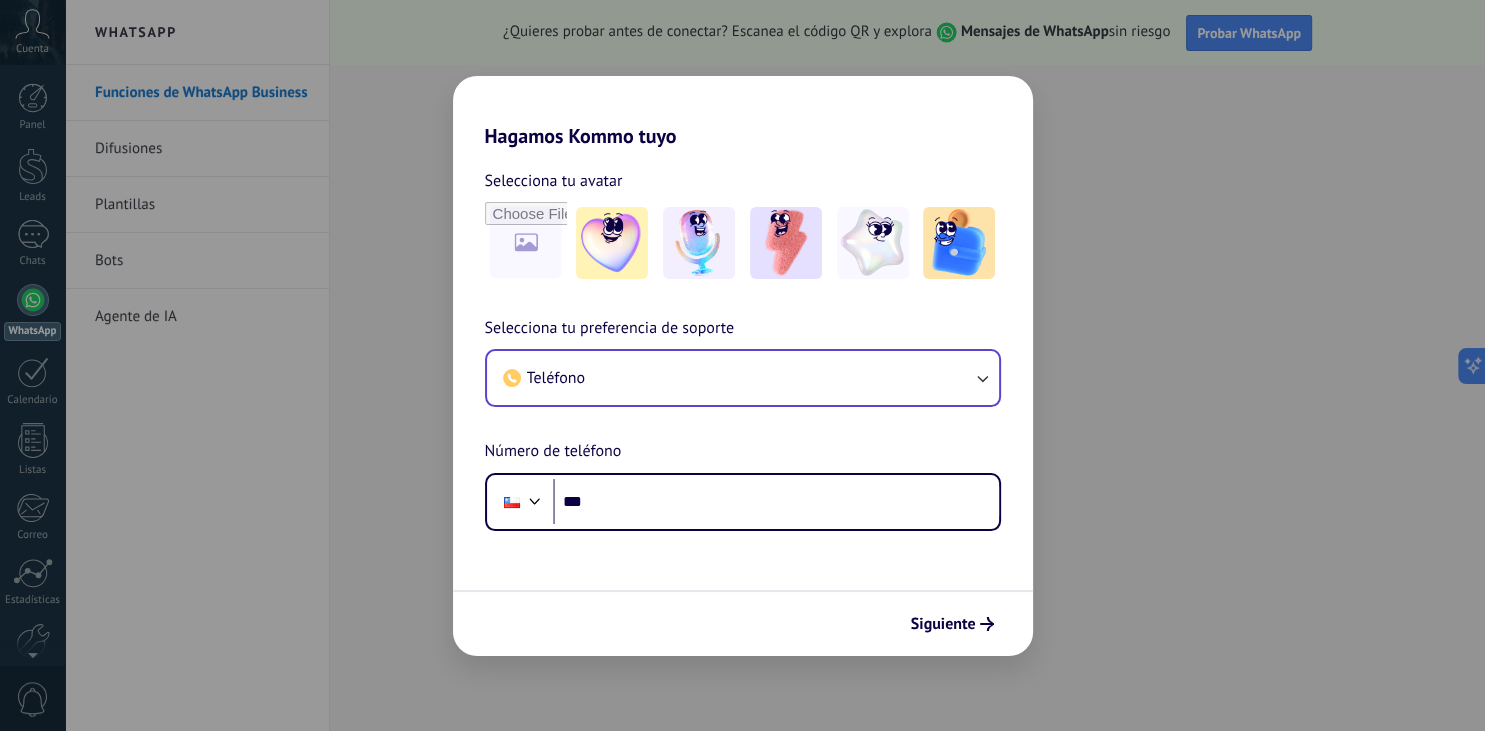 click on "Selecciona tu preferencia de soporte Teléfono Número de teléfono Phone ***" at bounding box center [743, 423] 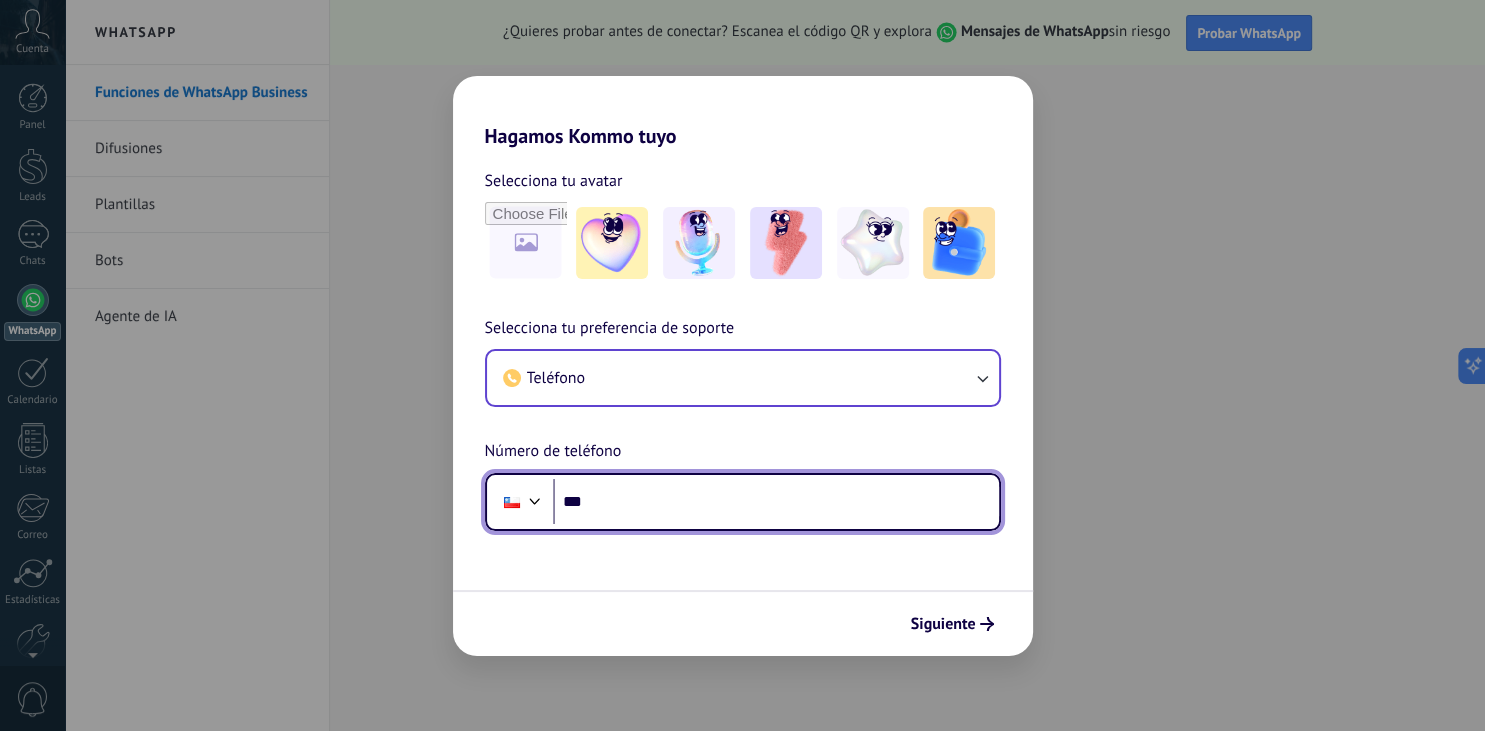 click on "***" at bounding box center [776, 502] 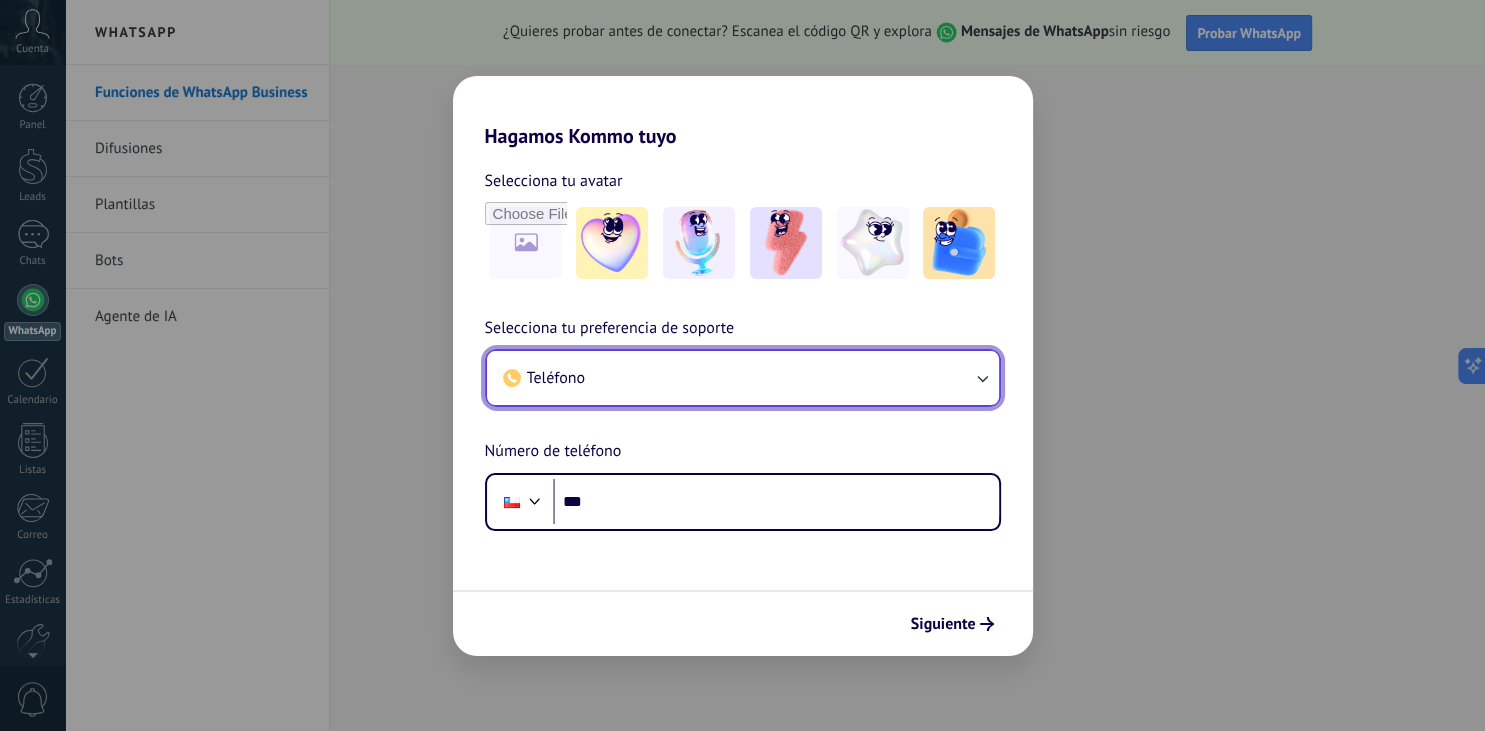click on "Teléfono" at bounding box center [743, 378] 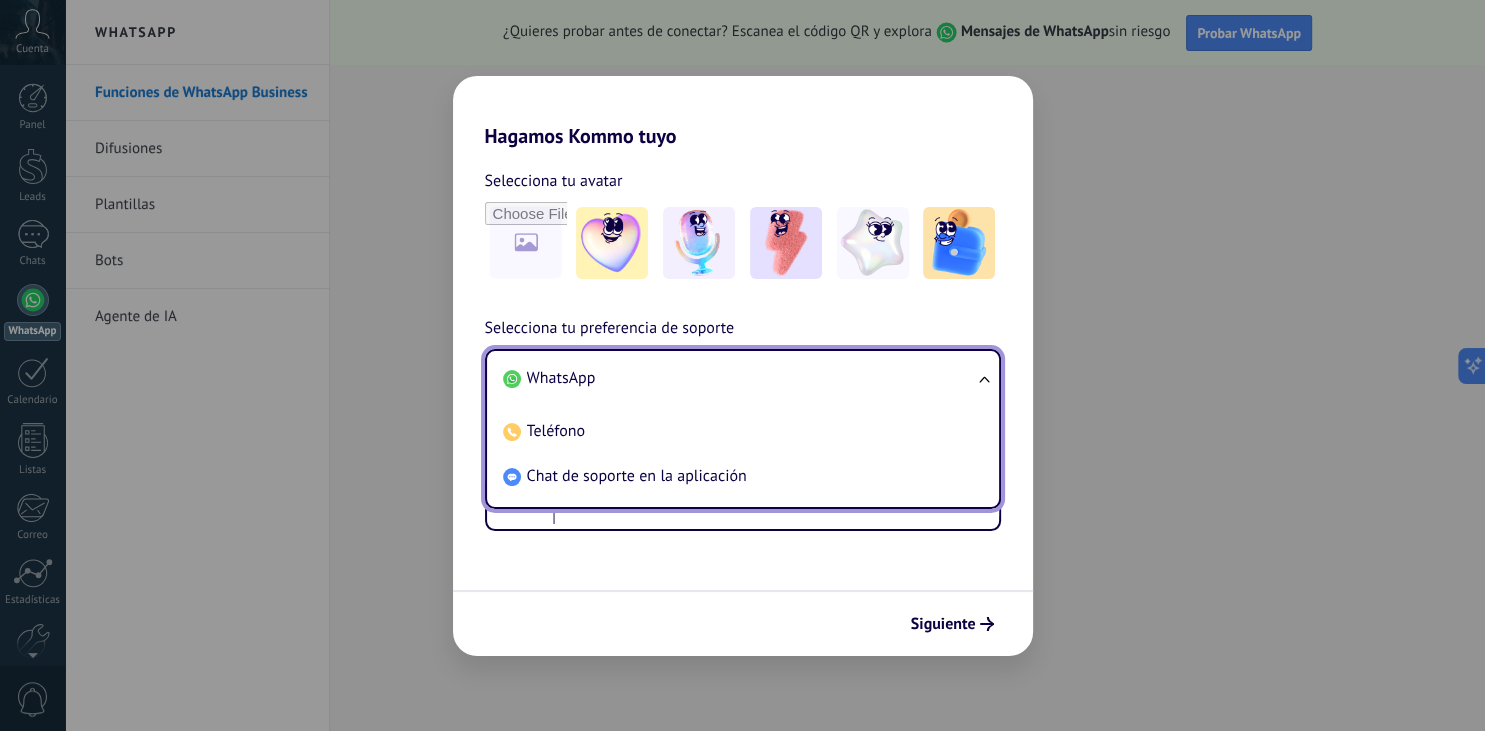 click on "Selecciona tu avatar Selecciona tu preferencia de soporte Teléfono WhatsApp Teléfono Chat de soporte en la aplicación Número de teléfono Phone *** Siguiente" at bounding box center [743, 402] 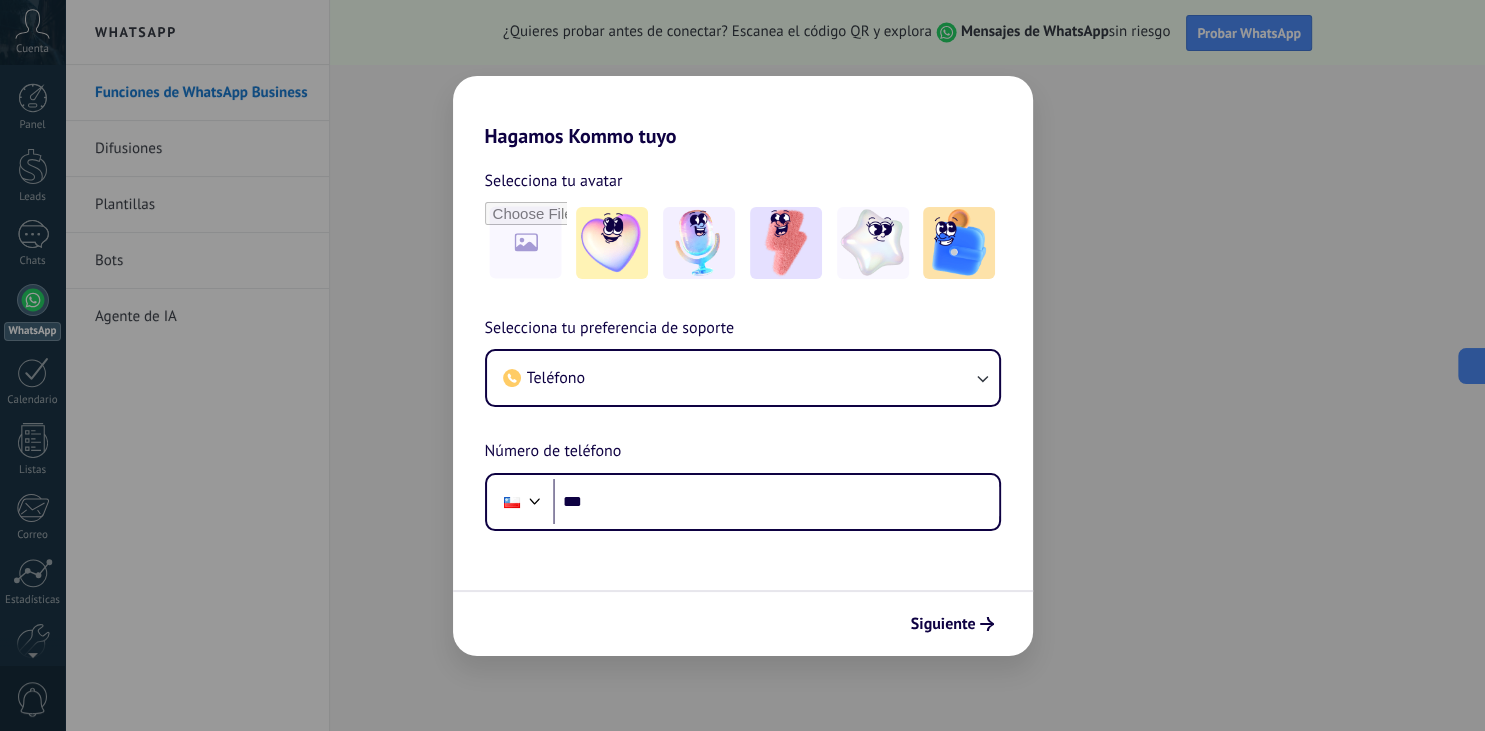 click on "Selecciona tu avatar Selecciona tu preferencia de soporte Teléfono Número de teléfono Phone *** Siguiente" at bounding box center [743, 402] 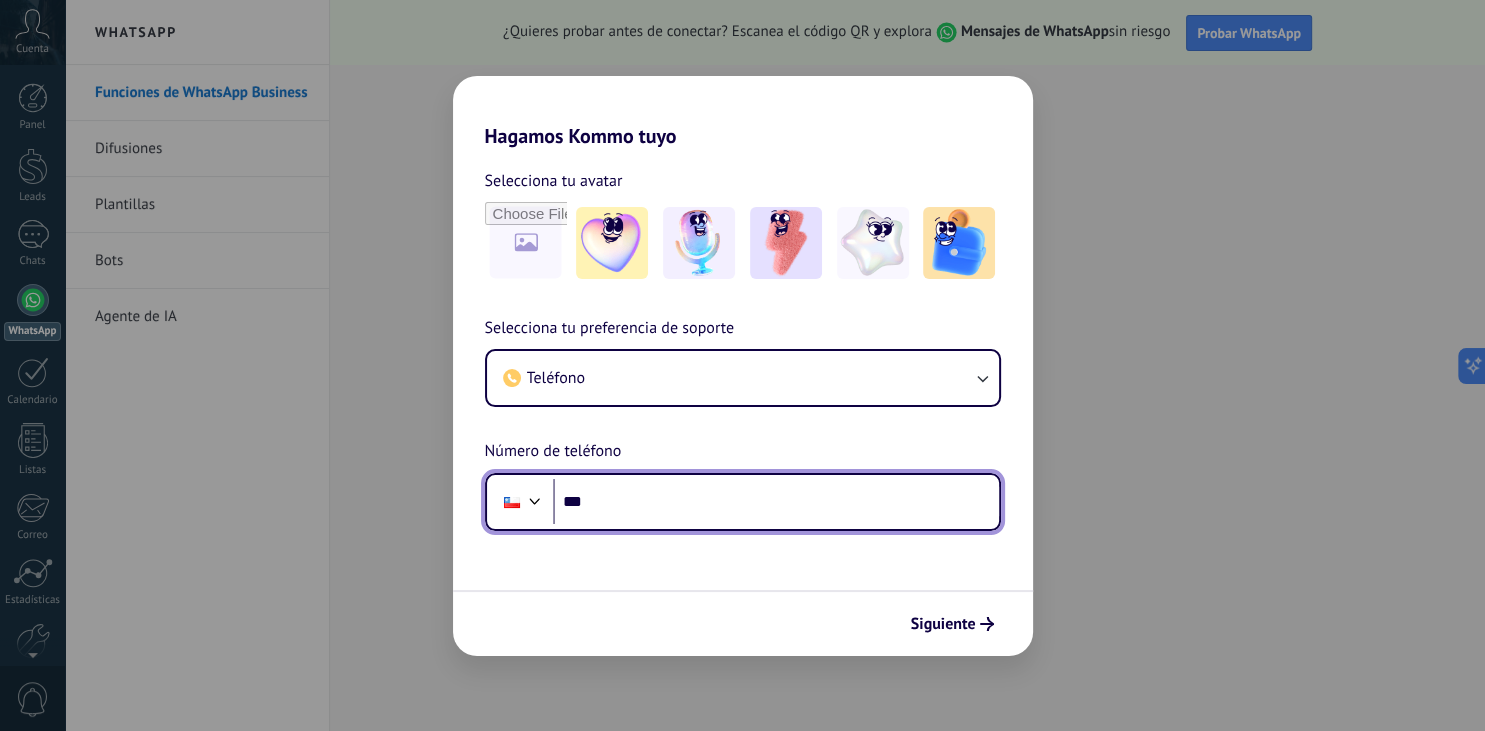 click on "***" at bounding box center (776, 502) 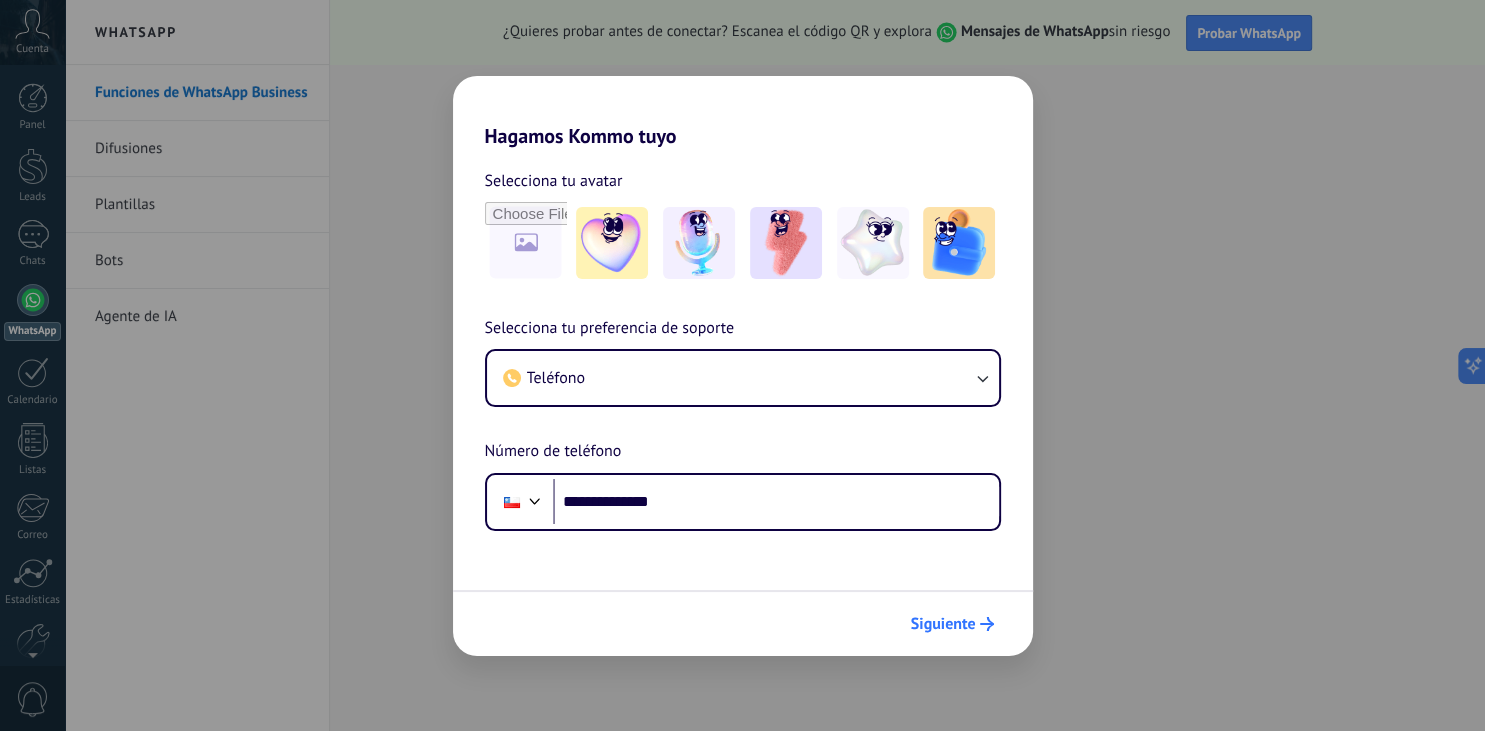 click on "Siguiente" at bounding box center (943, 624) 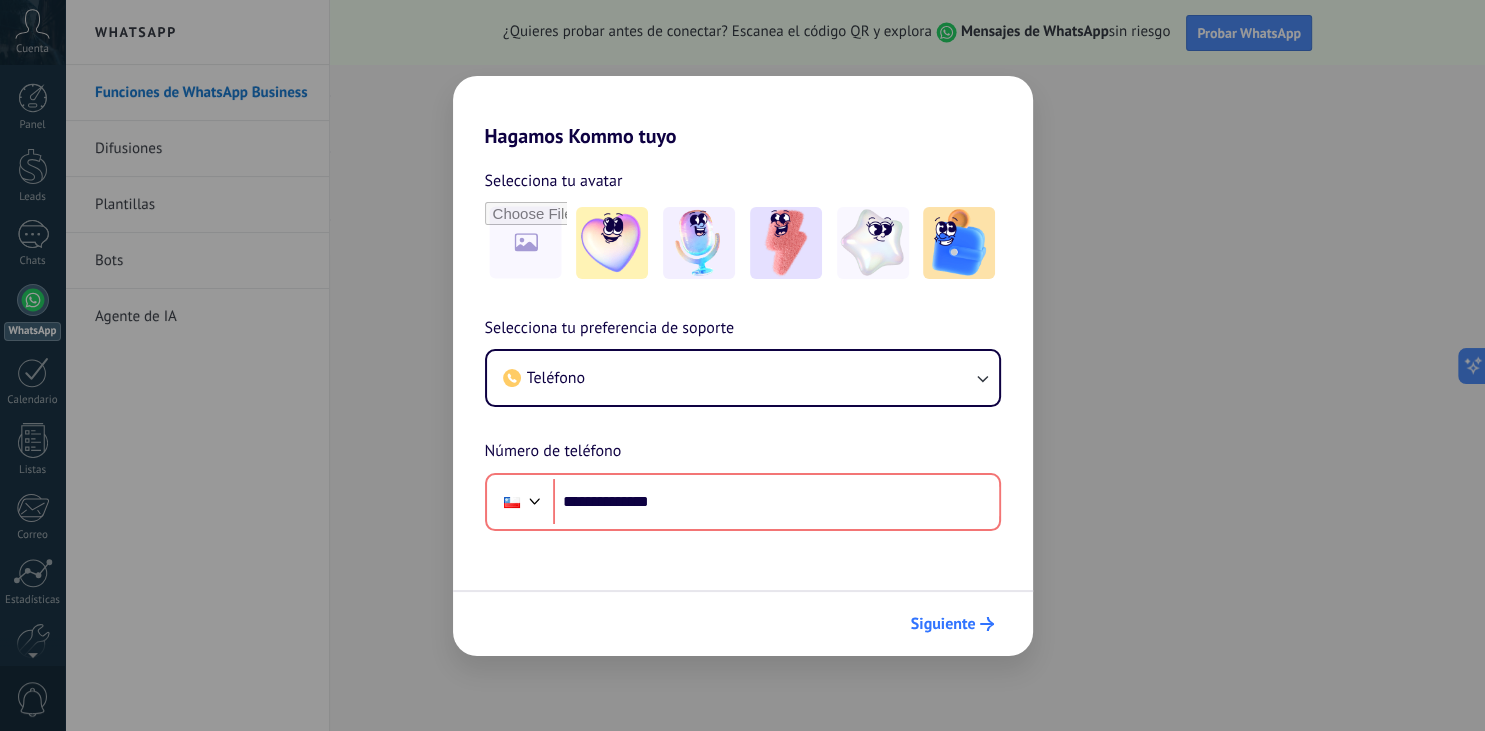 click on "Siguiente" at bounding box center [943, 624] 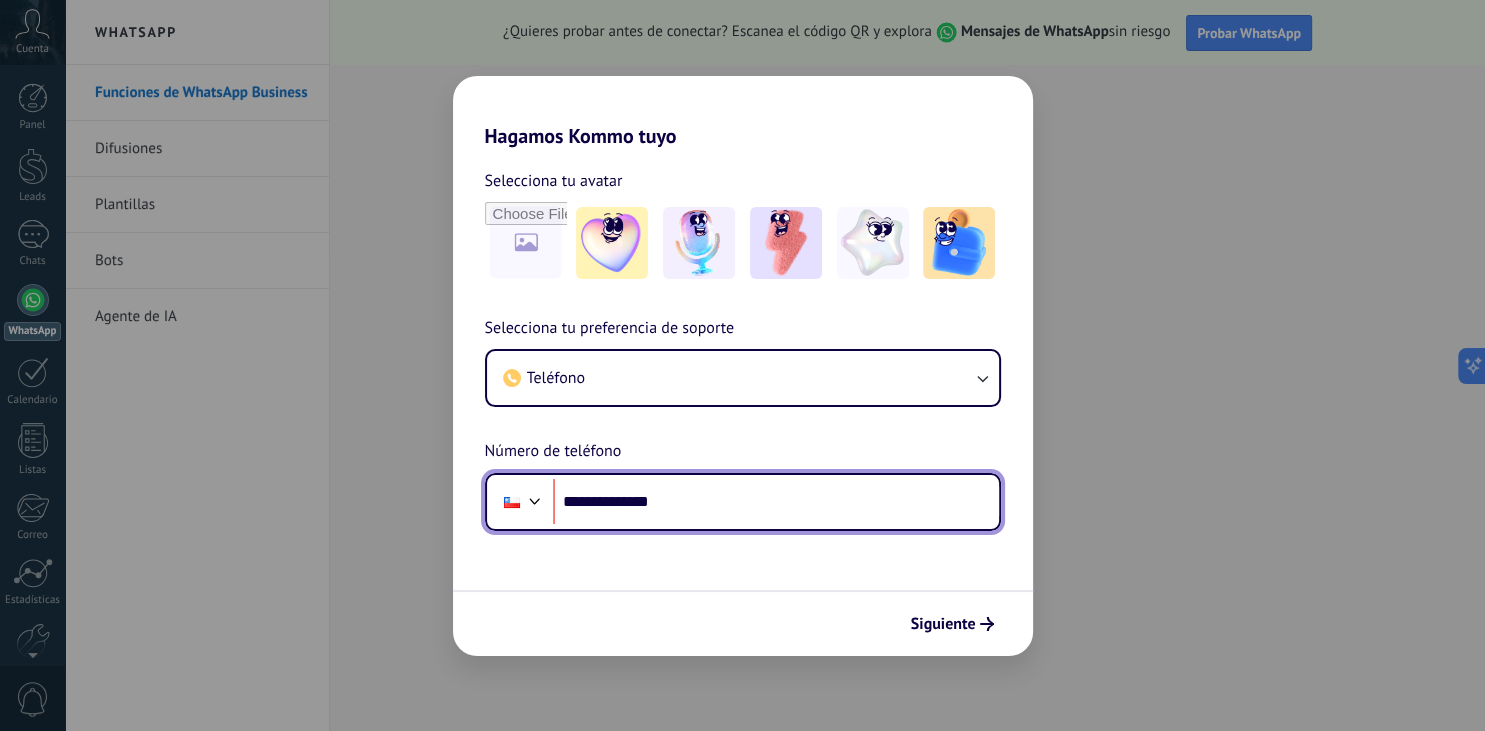 click on "**********" at bounding box center (776, 502) 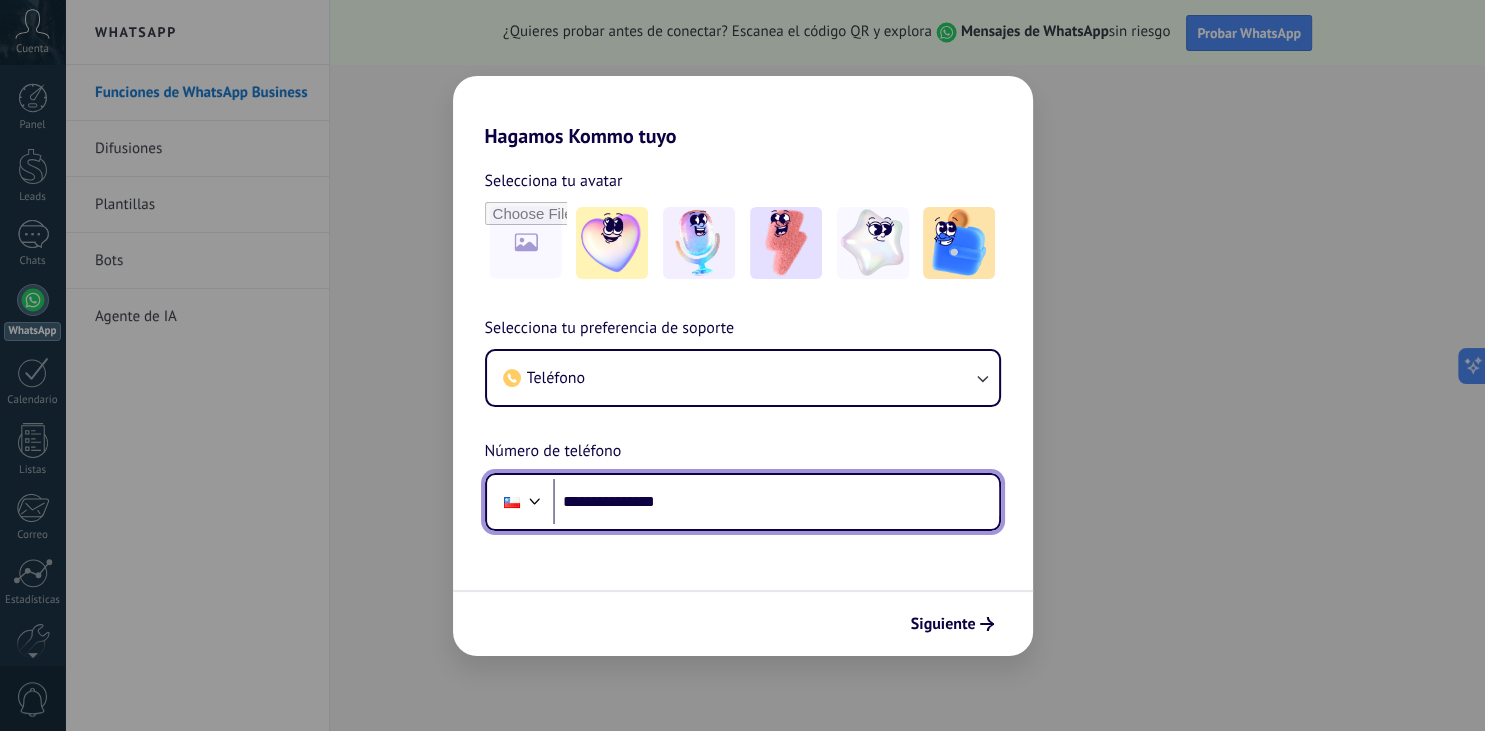 type on "**********" 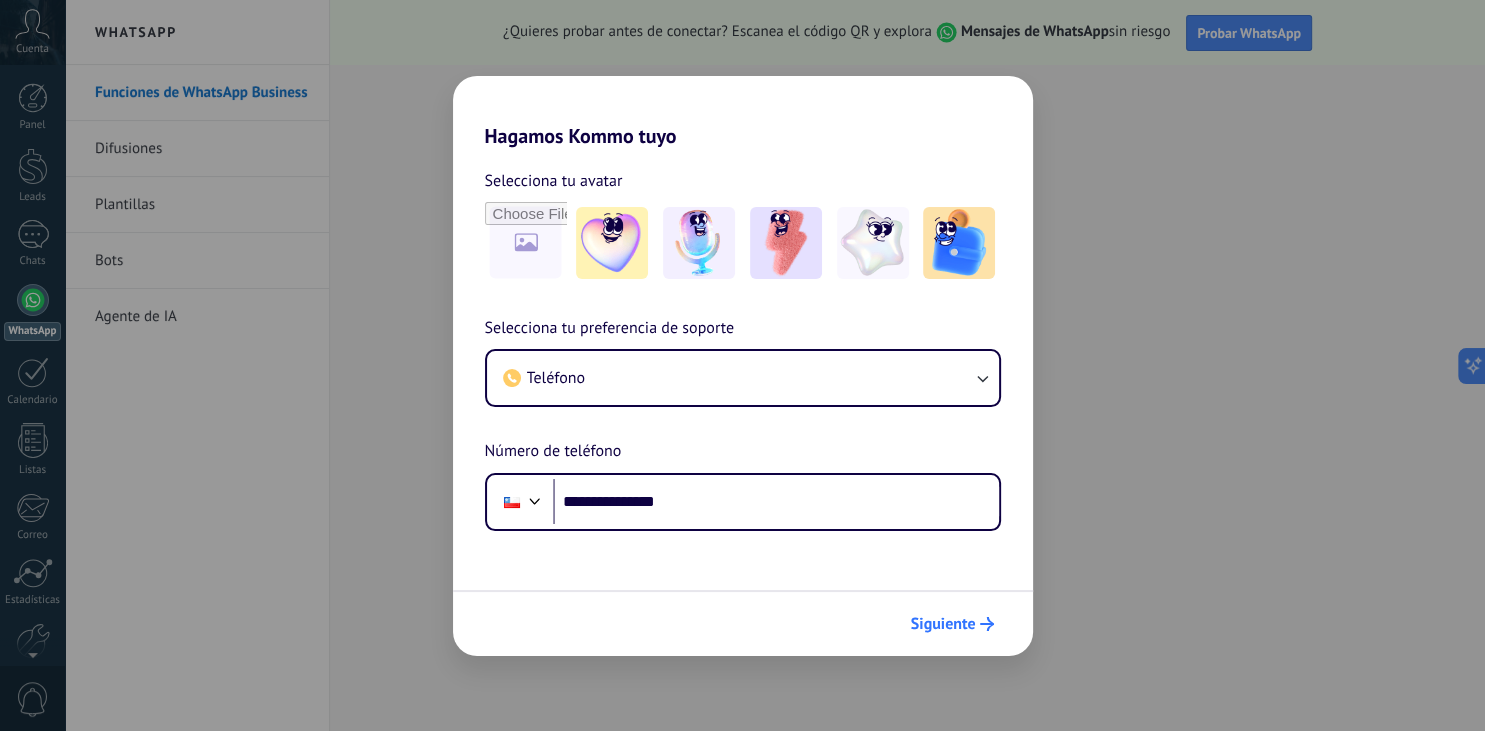 click on "Siguiente" at bounding box center [743, 623] 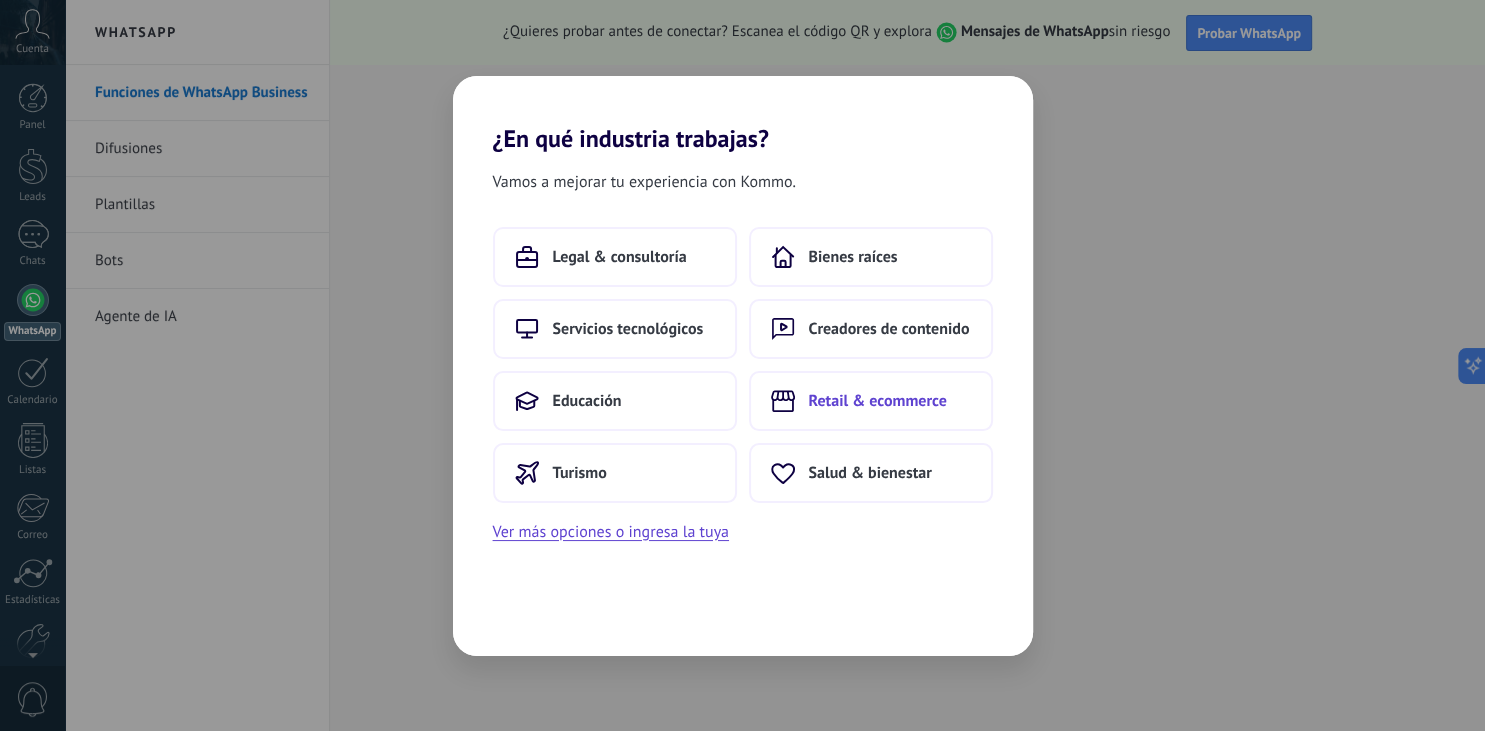 click on "Retail & ecommerce" at bounding box center [878, 401] 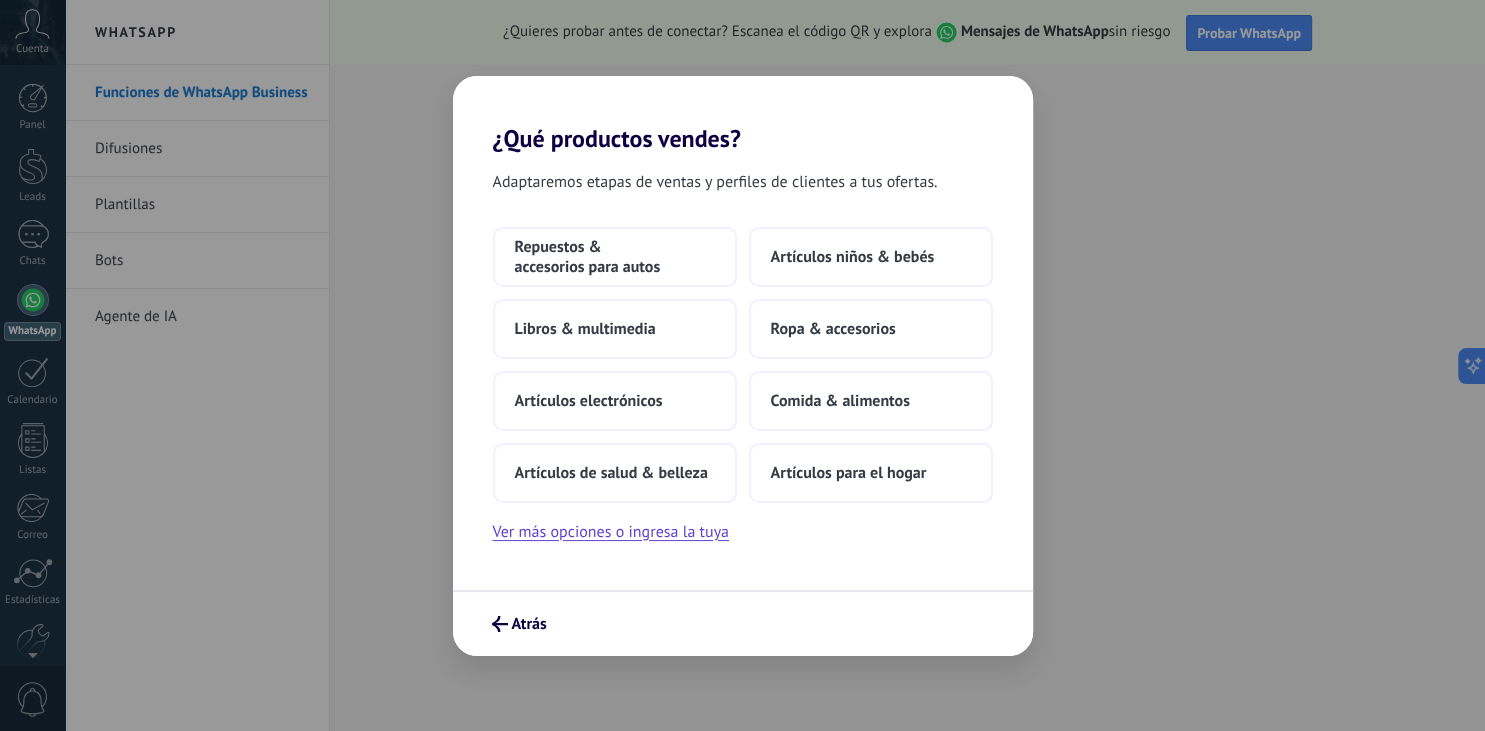click on "¿Qué productos vendes? Adaptaremos etapas de ventas y perfiles de clientes a tus ofertas. Repuestos & accesorios para autos Artículos niños & bebés Libros & multimedia Ropa & accesorios Artículos electrónicos Comida & alimentos Artículos de salud & belleza Artículos para el hogar Ver más opciones o ingresa la tuya Atrás" at bounding box center (742, 365) 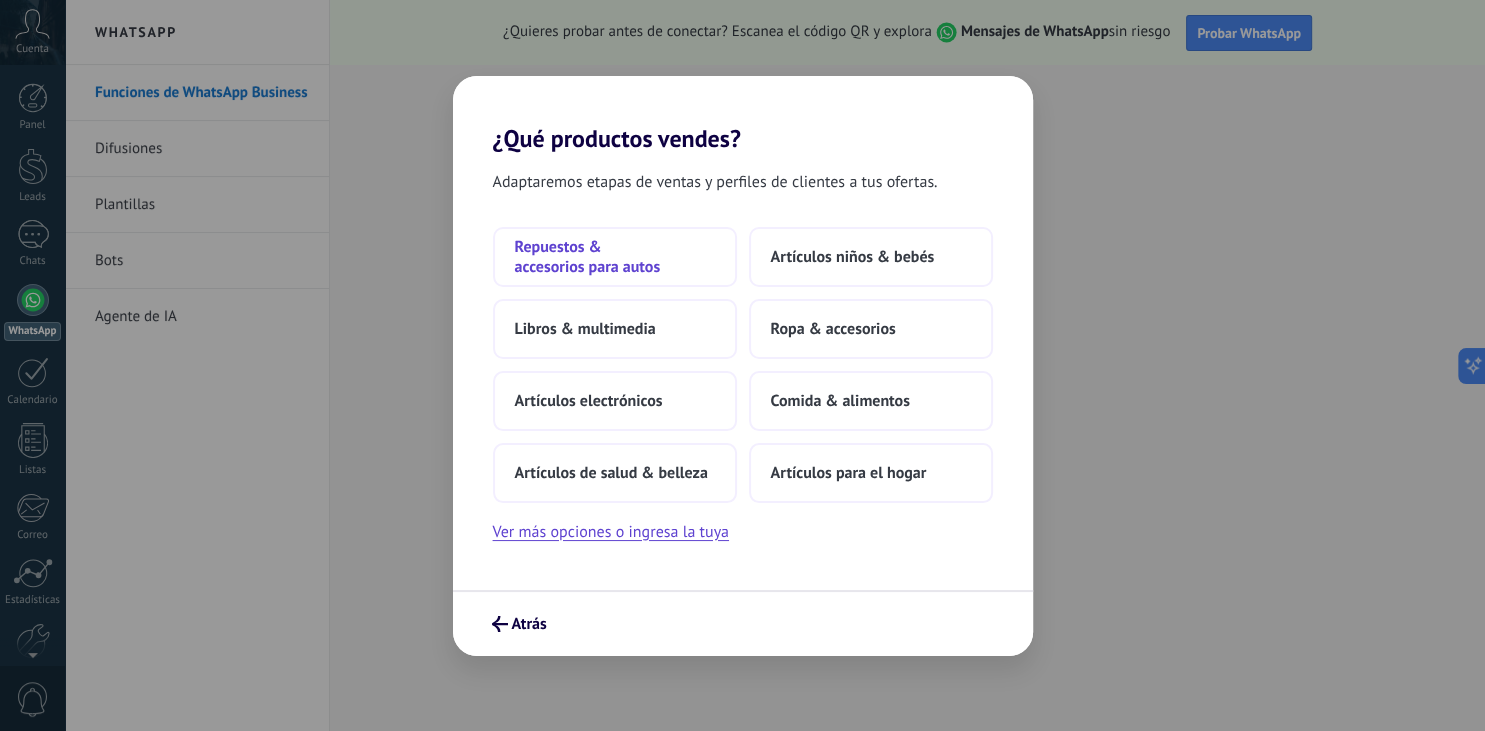 click on "Repuestos & accesorios para autos" at bounding box center (615, 257) 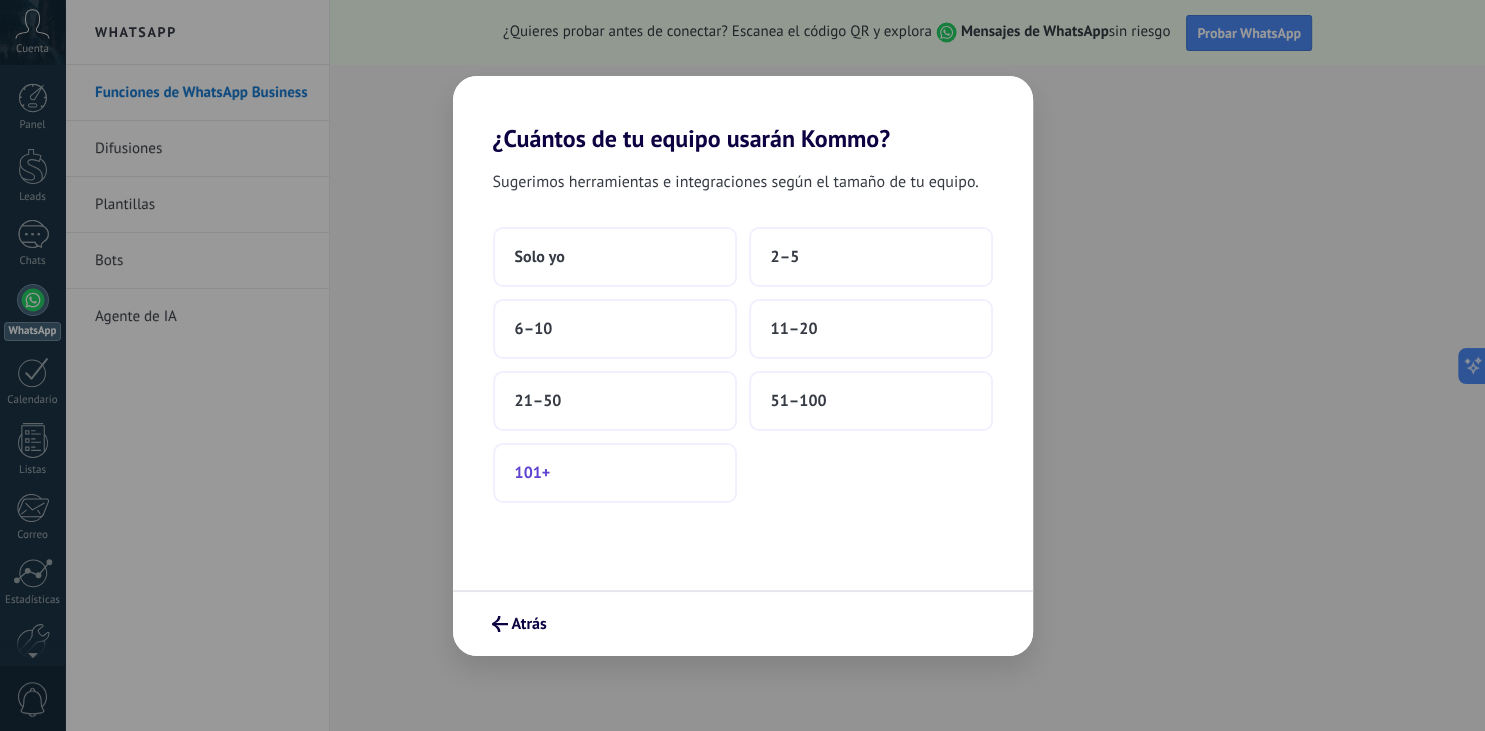 click on "101+" at bounding box center [615, 473] 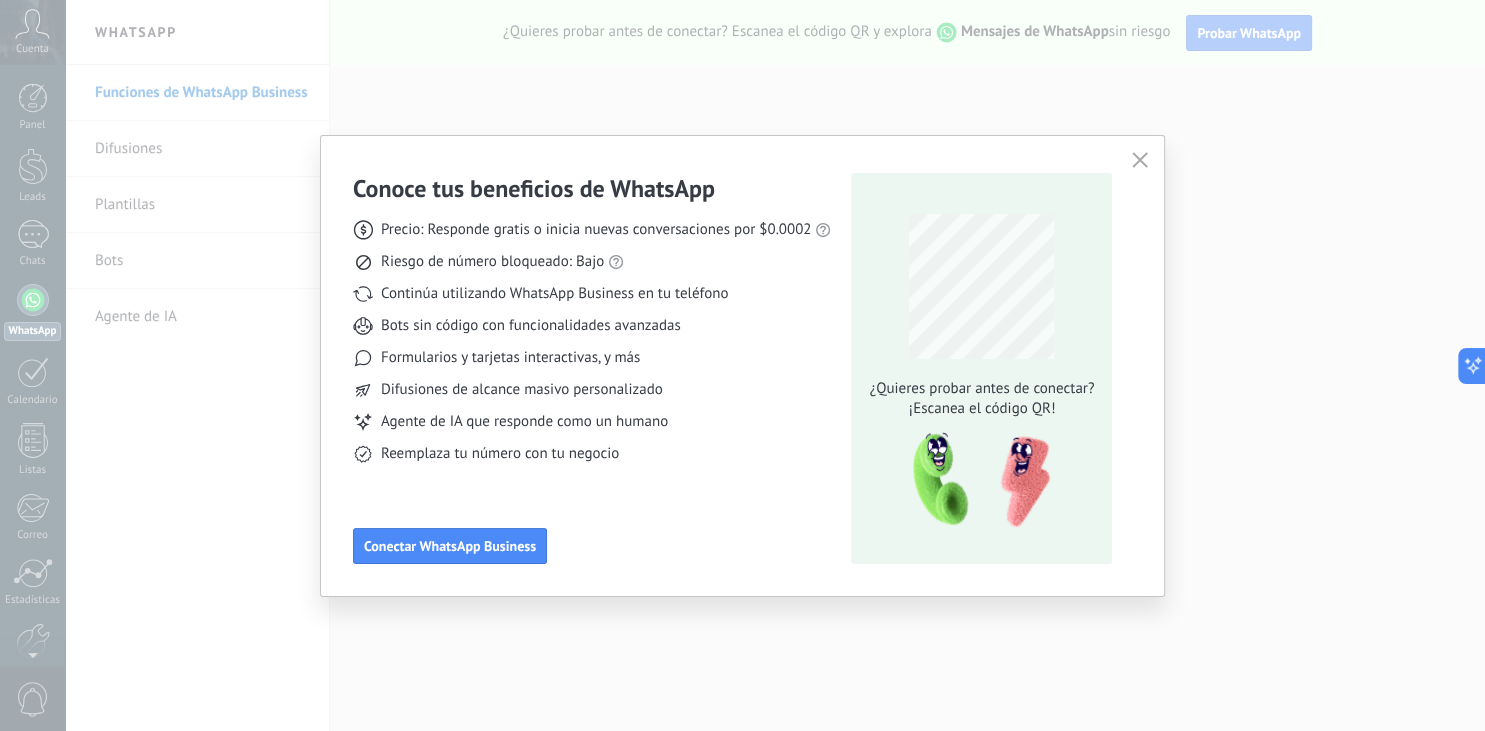 click 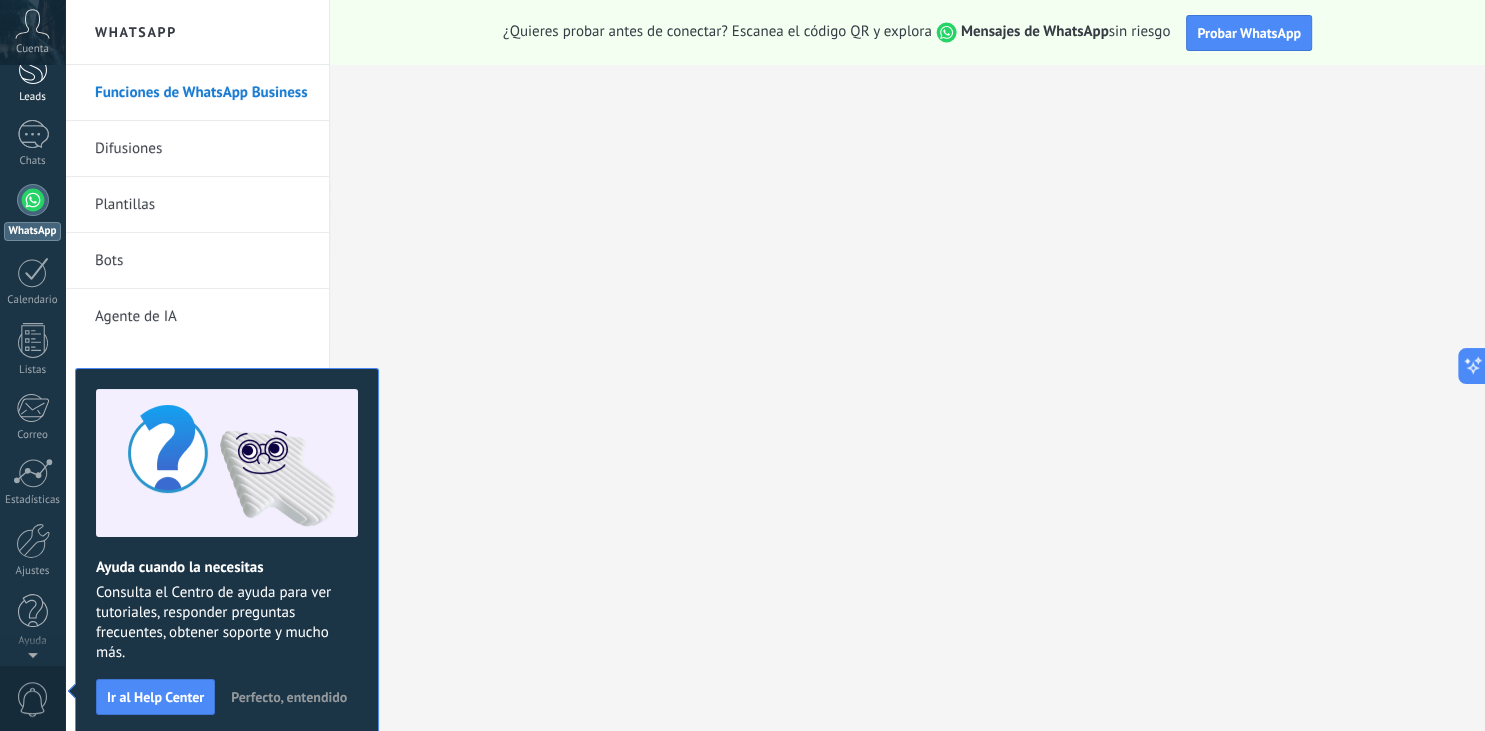 scroll, scrollTop: 0, scrollLeft: 0, axis: both 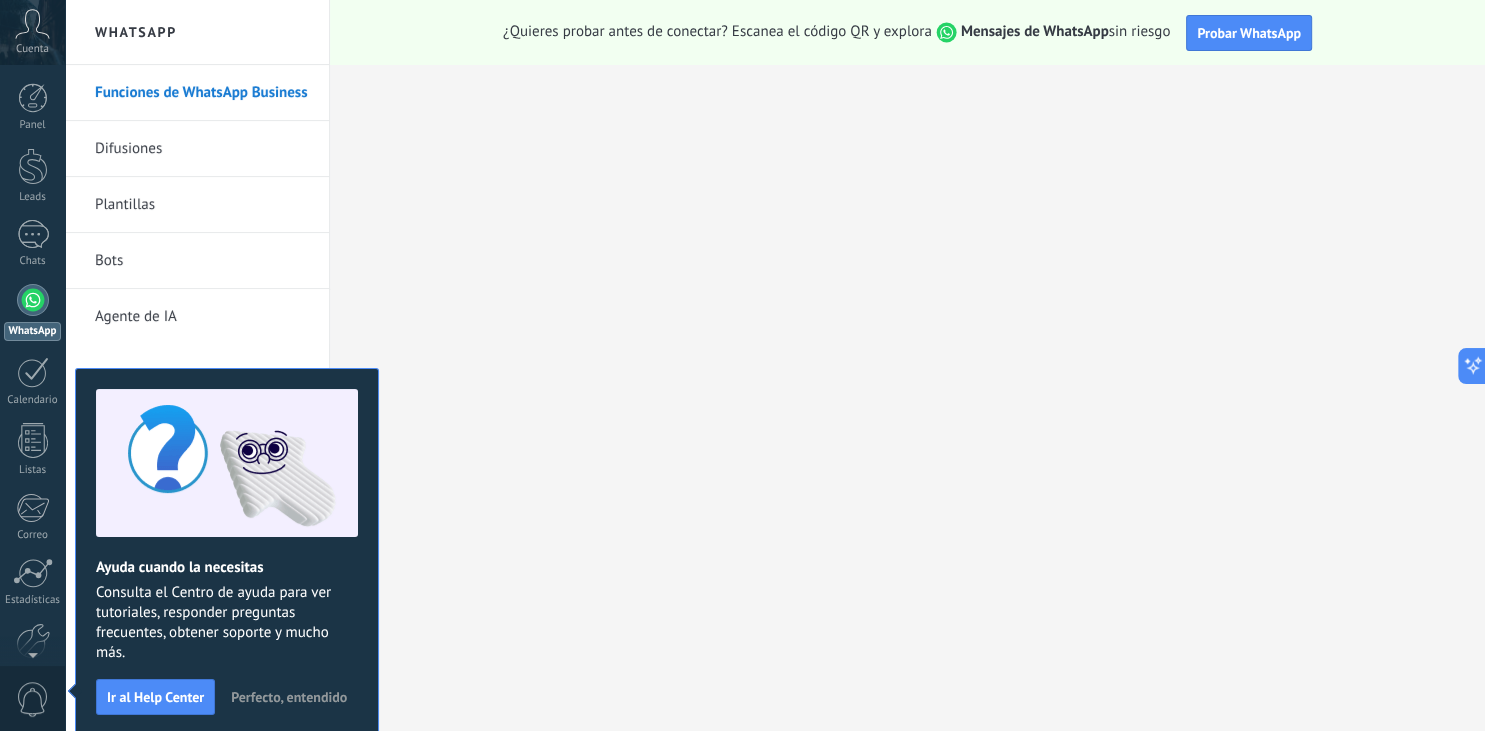 click on "Bots" at bounding box center [202, 261] 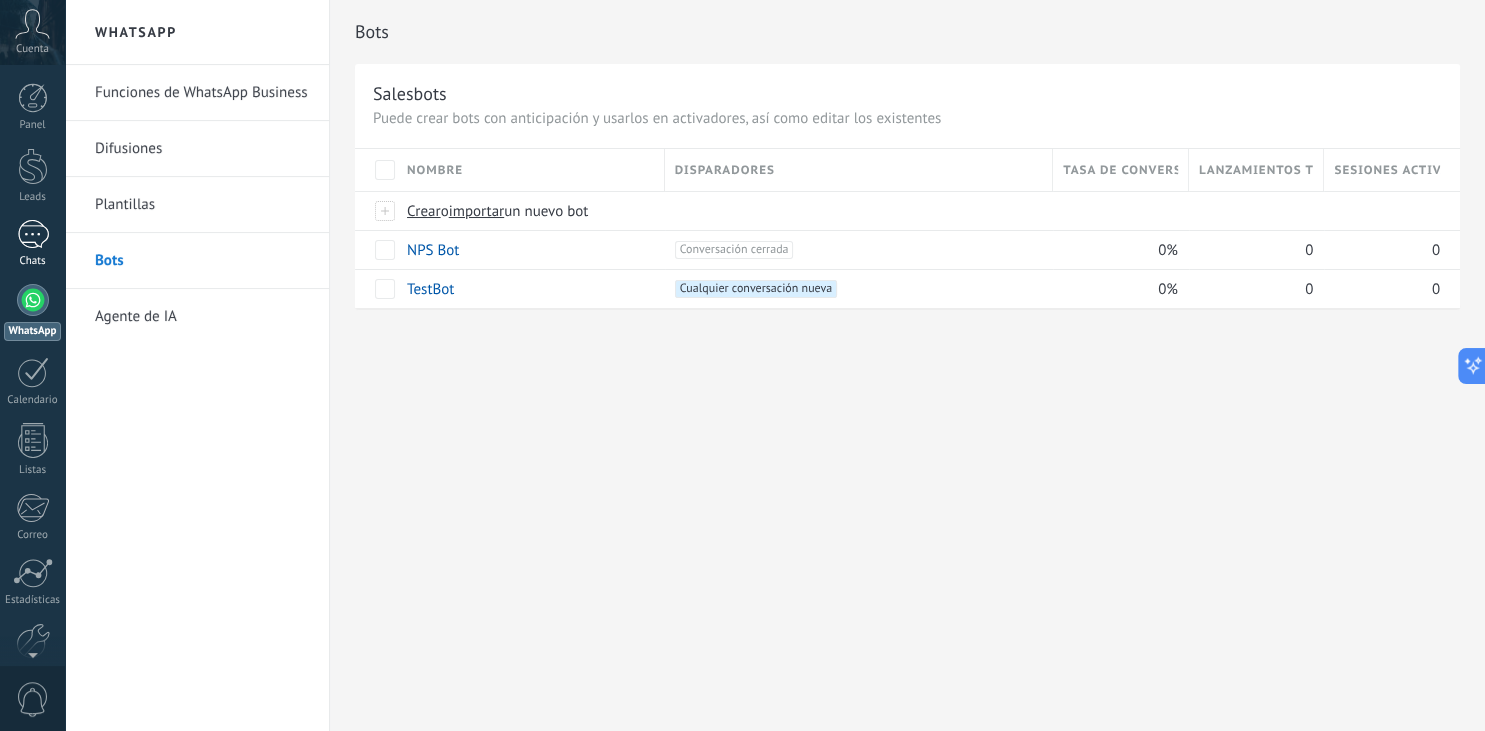 click on "Chats" at bounding box center [33, 261] 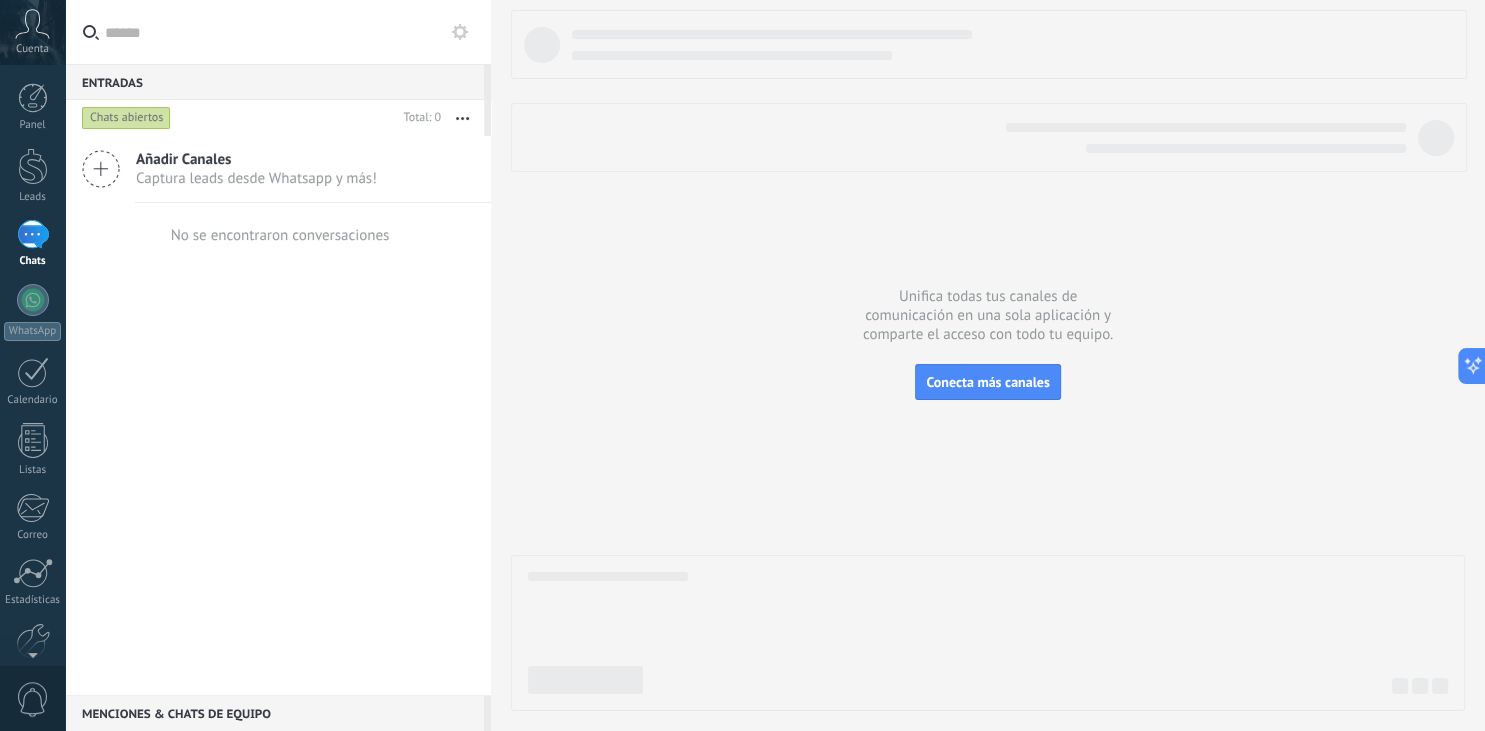 click 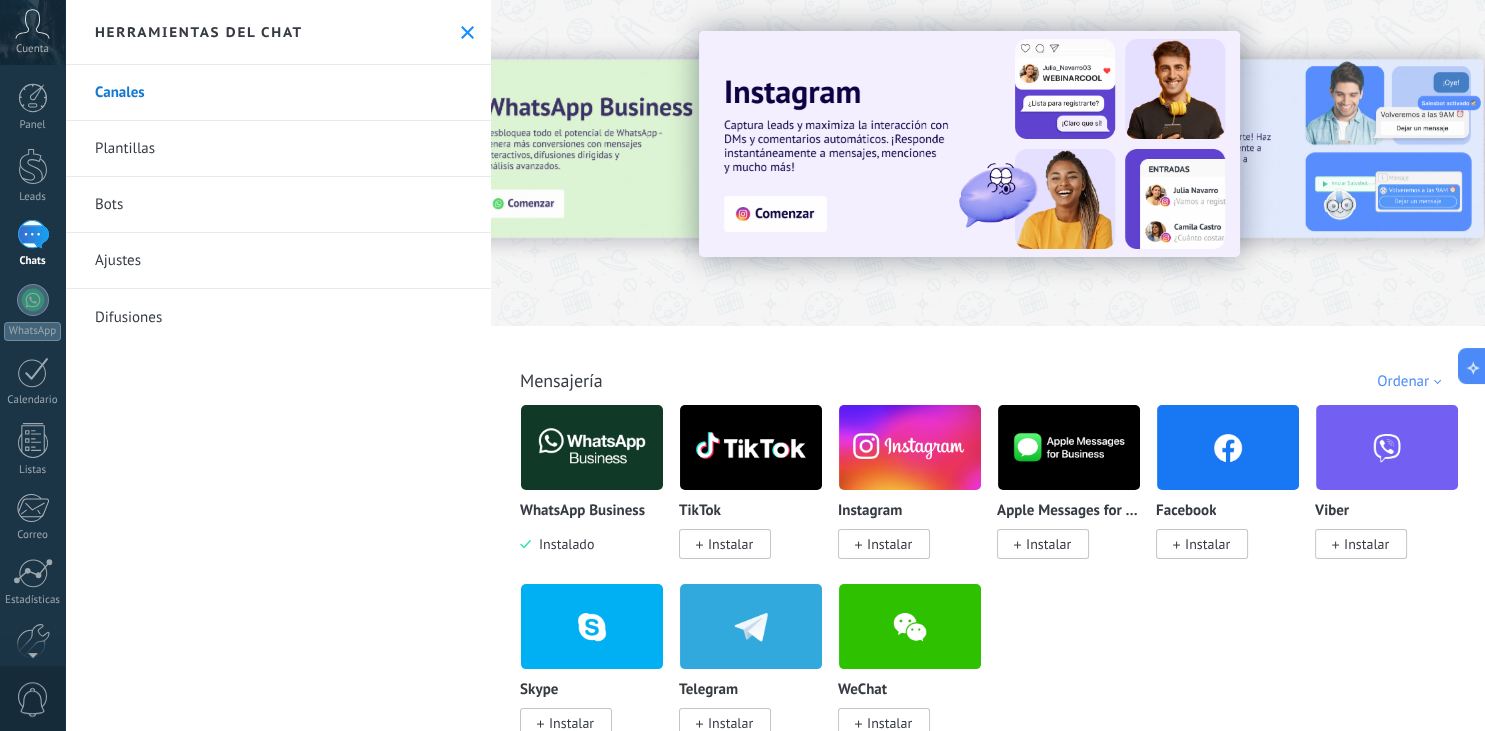 click on "Instalar" at bounding box center [889, 544] 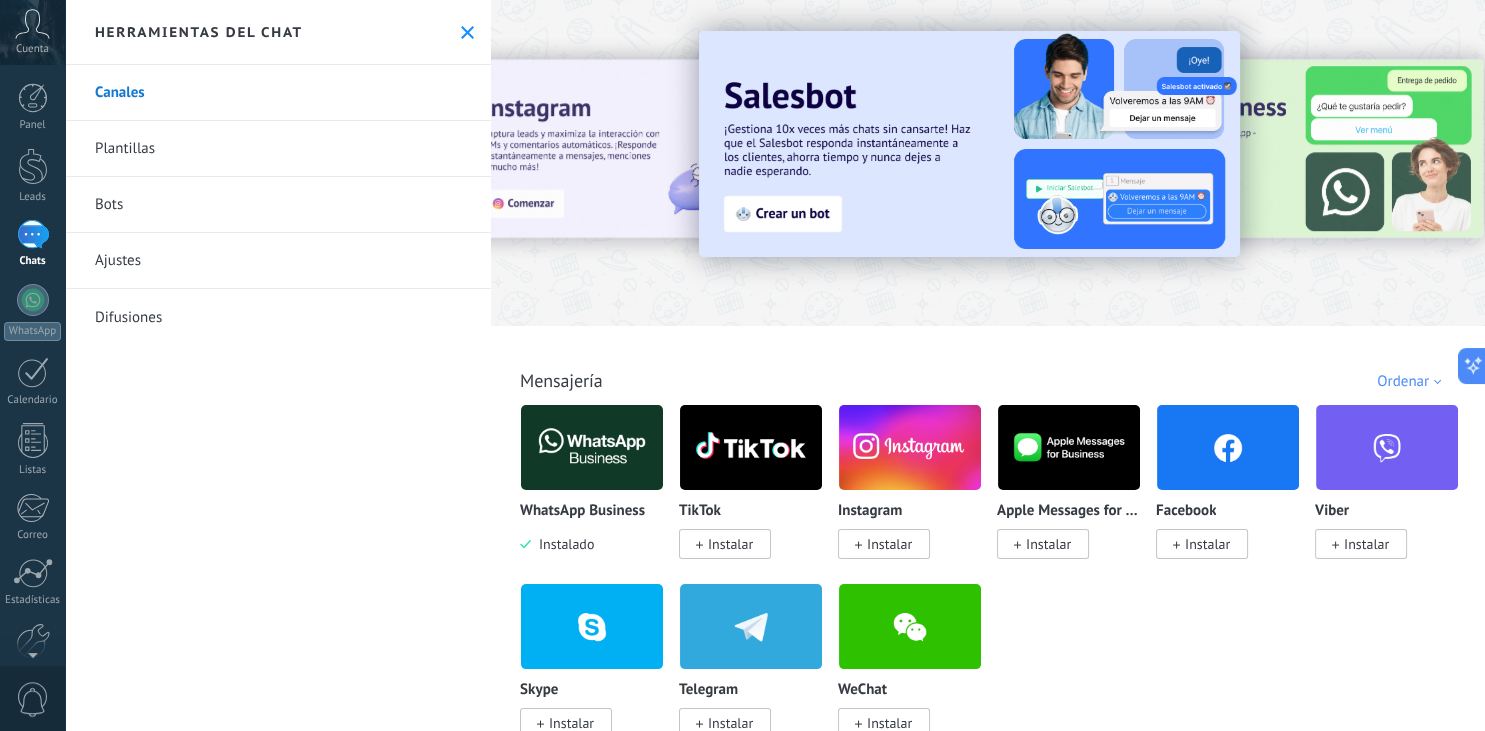 click on "Instalar" at bounding box center (884, 544) 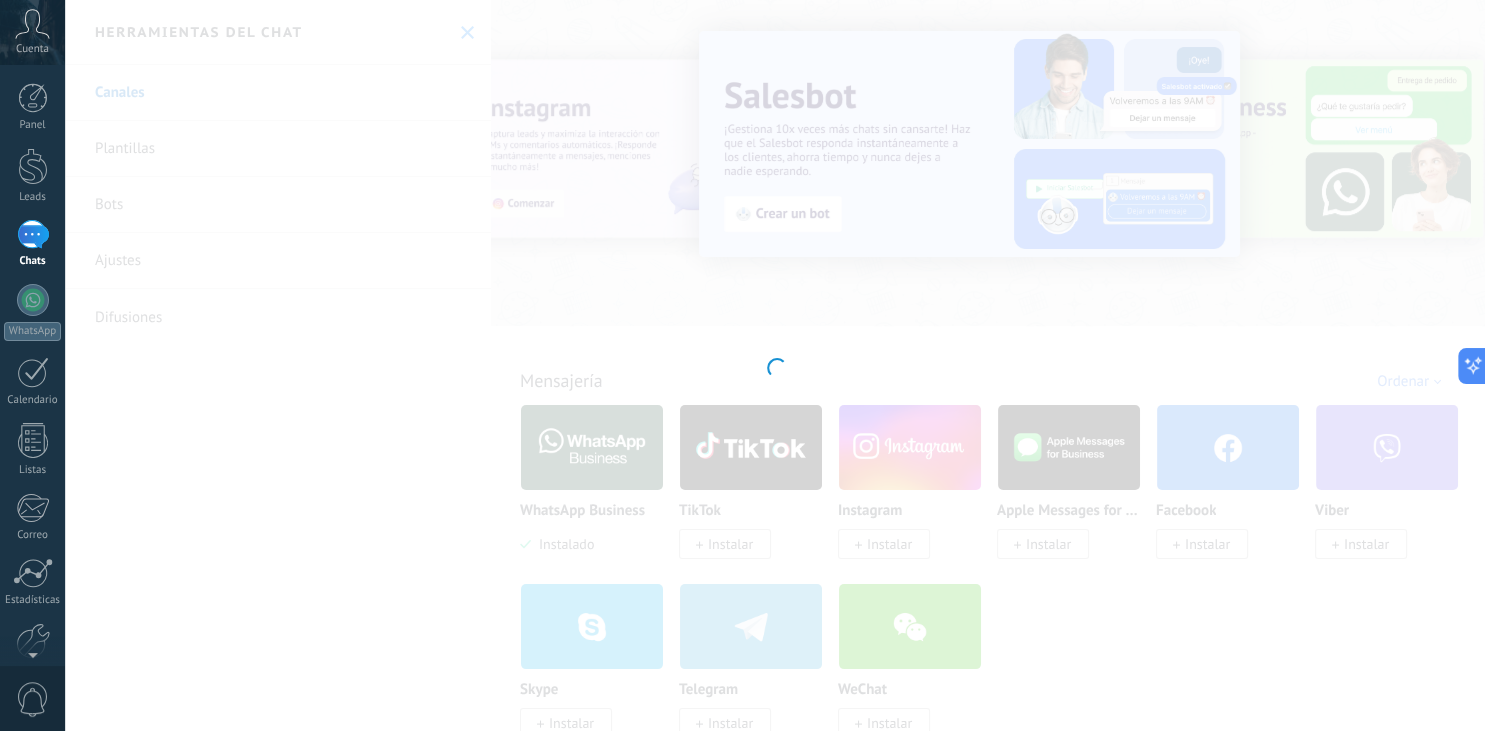 click on "Instagram Obtén leads de Instagram y mantente conectado sin salir de Kommo Instalar ¡Convierte Instagram en tu canal de ventas número 1! Nunca más pierdas un lead con Kommo. Captura mensajes, menciones, respuestas a historias y comentarios directamente en tu bandeja de entrada. Automatiza seguimientos y transferencias con bots y plantillas para convertir más leads en clientes leales. Disponible en todos los planes. Kommo ofrece esta integración de forma gratuita. Para acceder a herramientas poderosas como automatizaciones y la   API de Conversiones oficial de Meta   para mejorar el rendimiento de tus anuncios, suscríbete al plan Avanzado o superior." at bounding box center (775, 365) 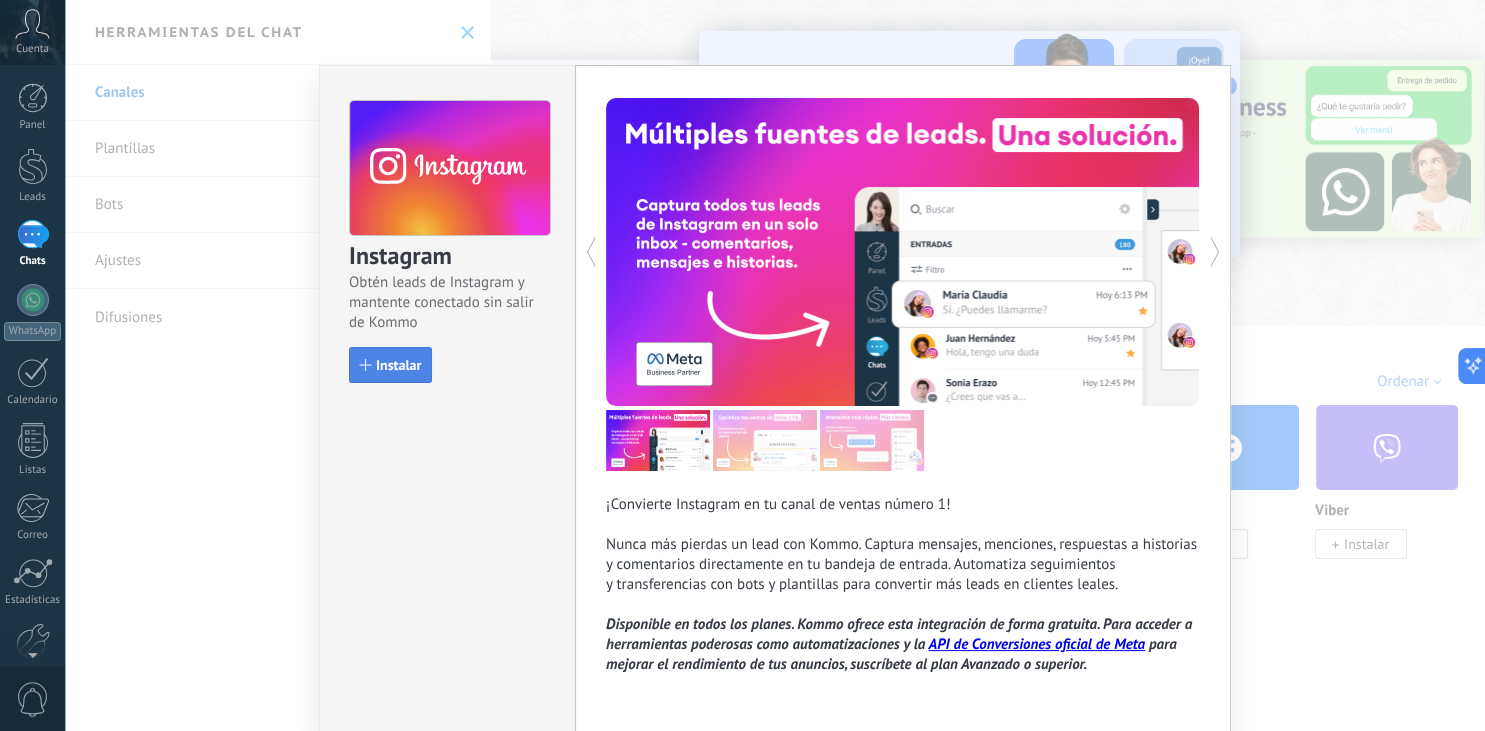 click on "Instalar" at bounding box center [398, 365] 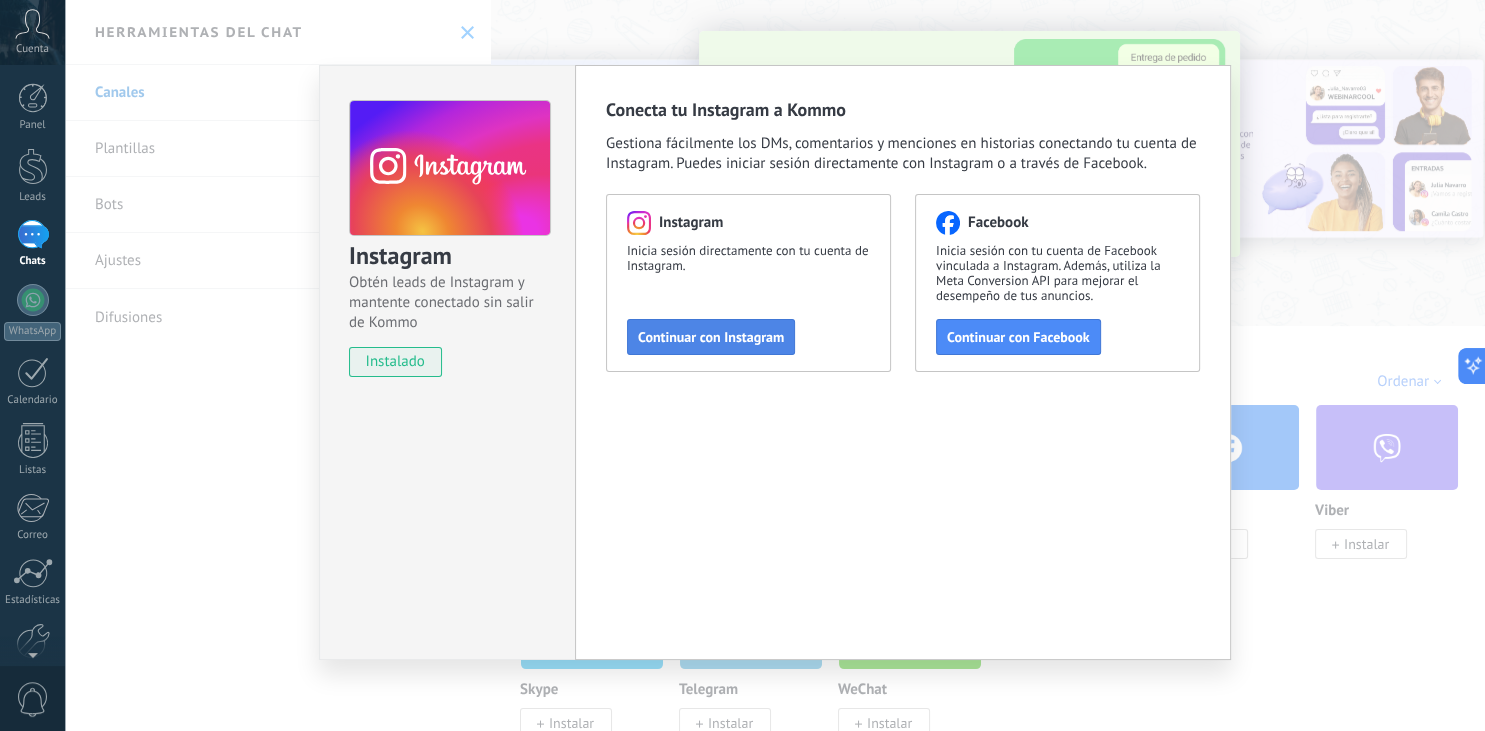 click on "Continuar con Instagram" at bounding box center [711, 337] 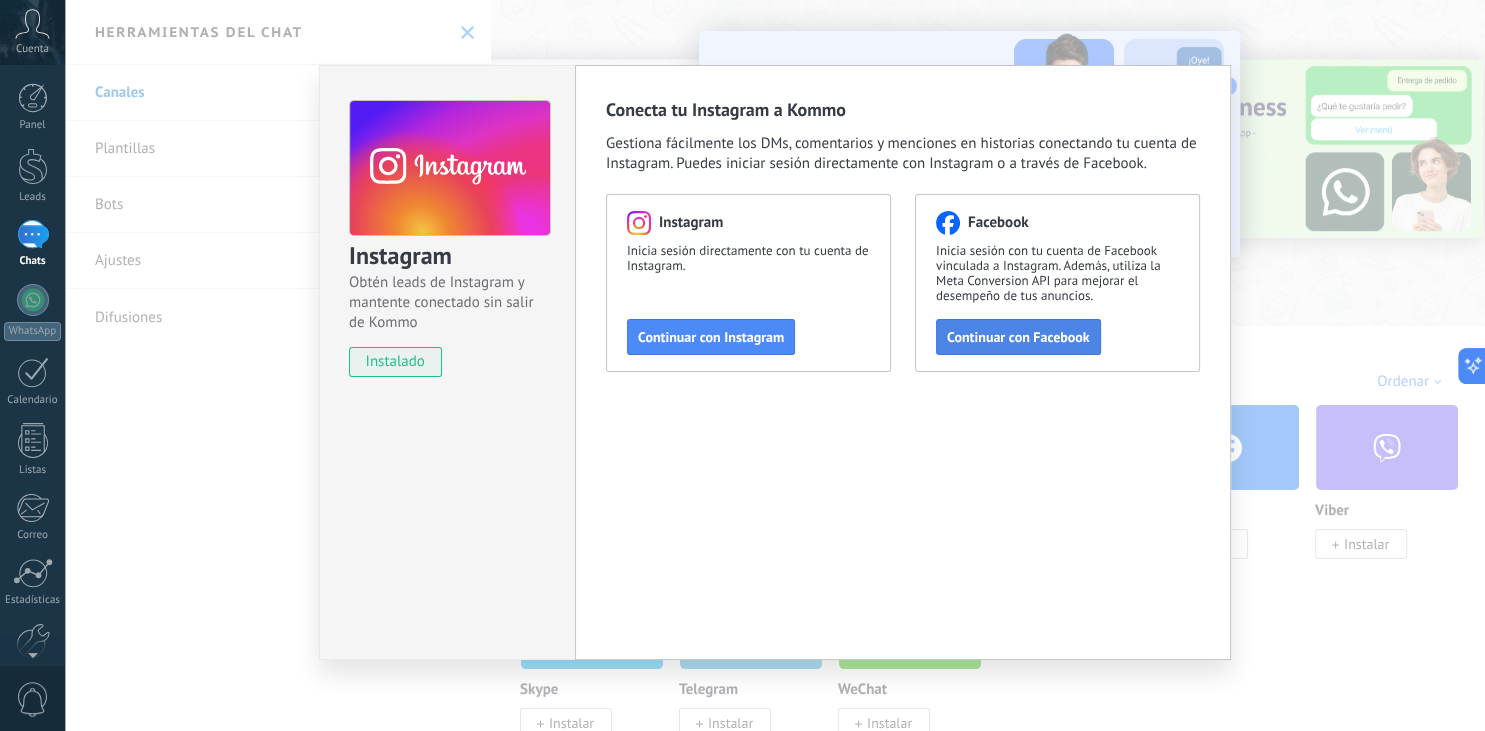 click on "Continuar con Facebook" at bounding box center [1018, 337] 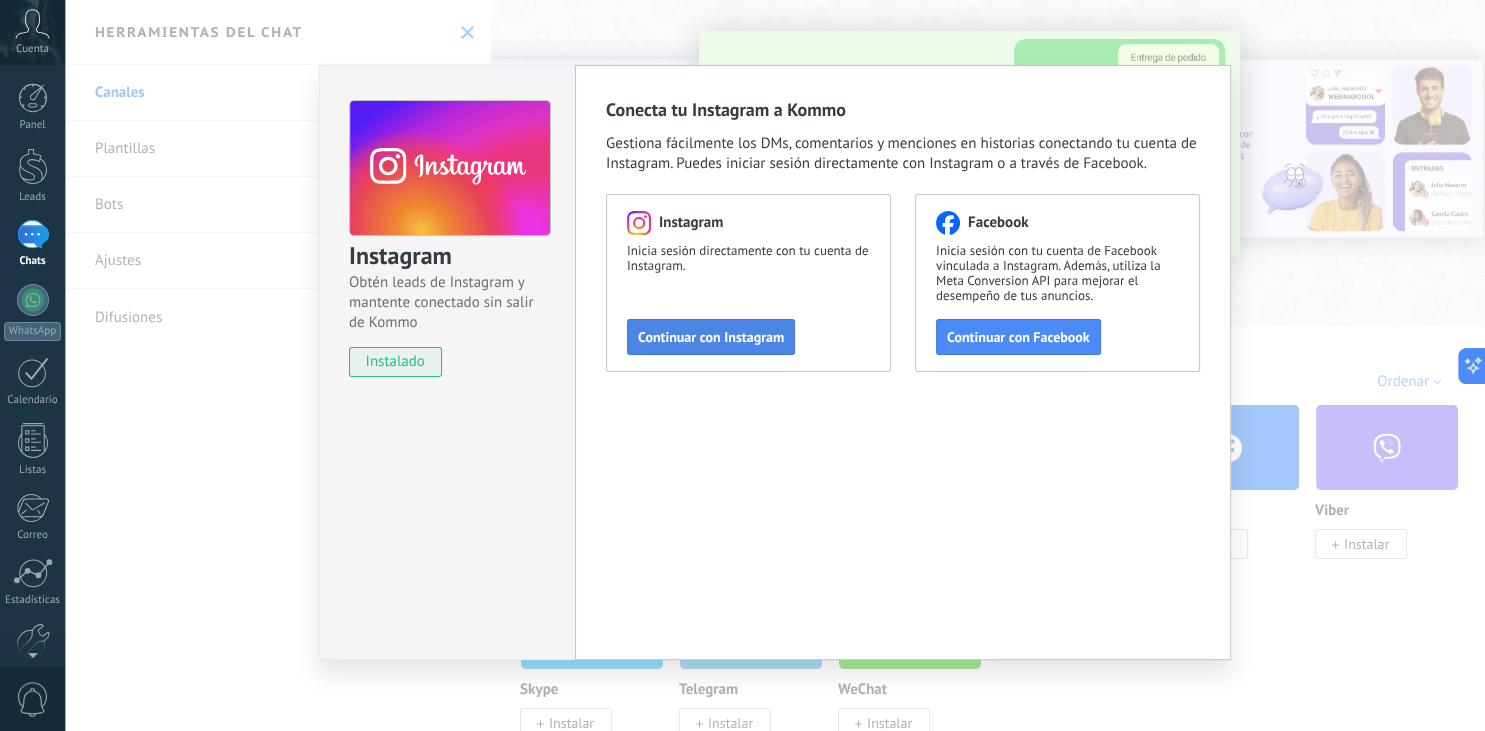 click on "Continuar con Instagram" at bounding box center [711, 337] 